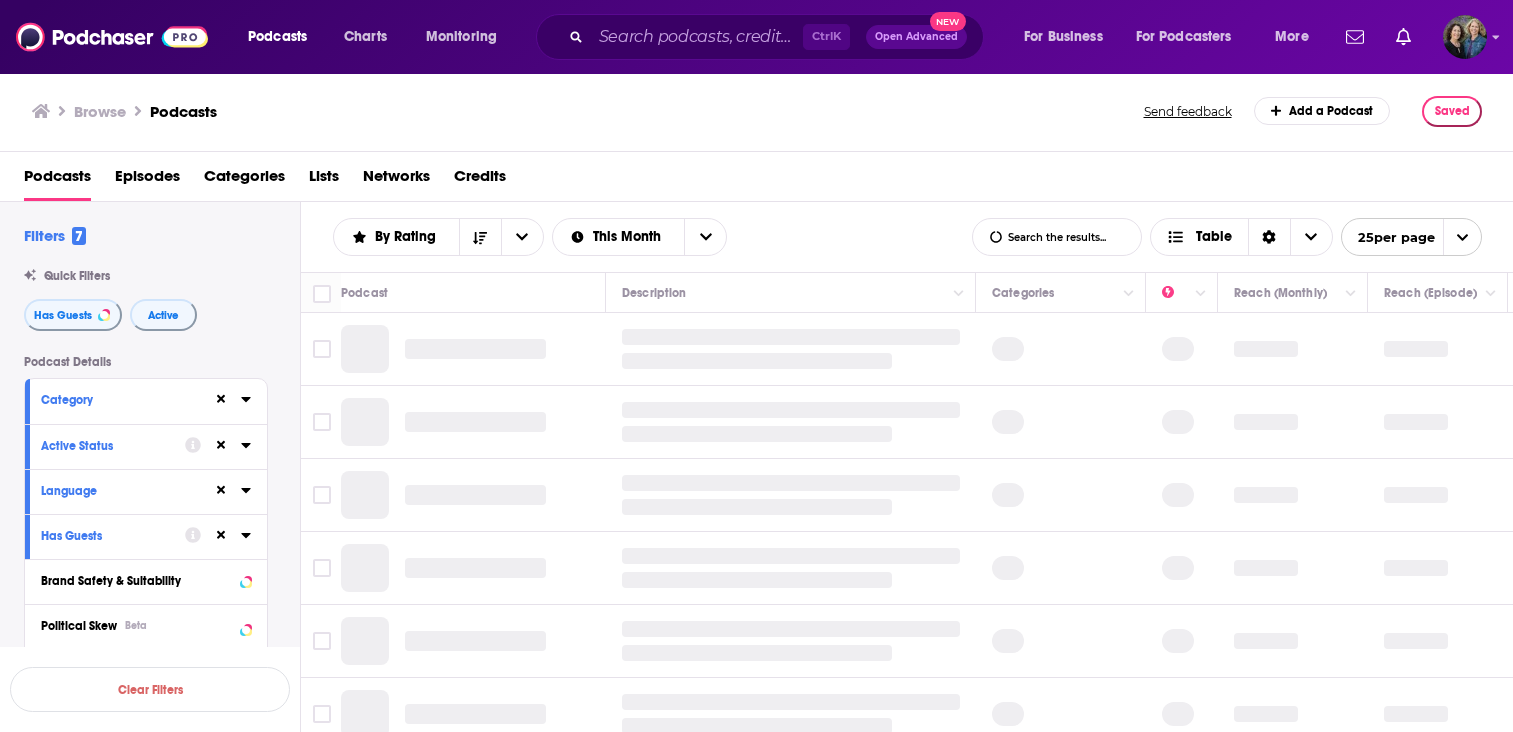 scroll, scrollTop: 0, scrollLeft: 0, axis: both 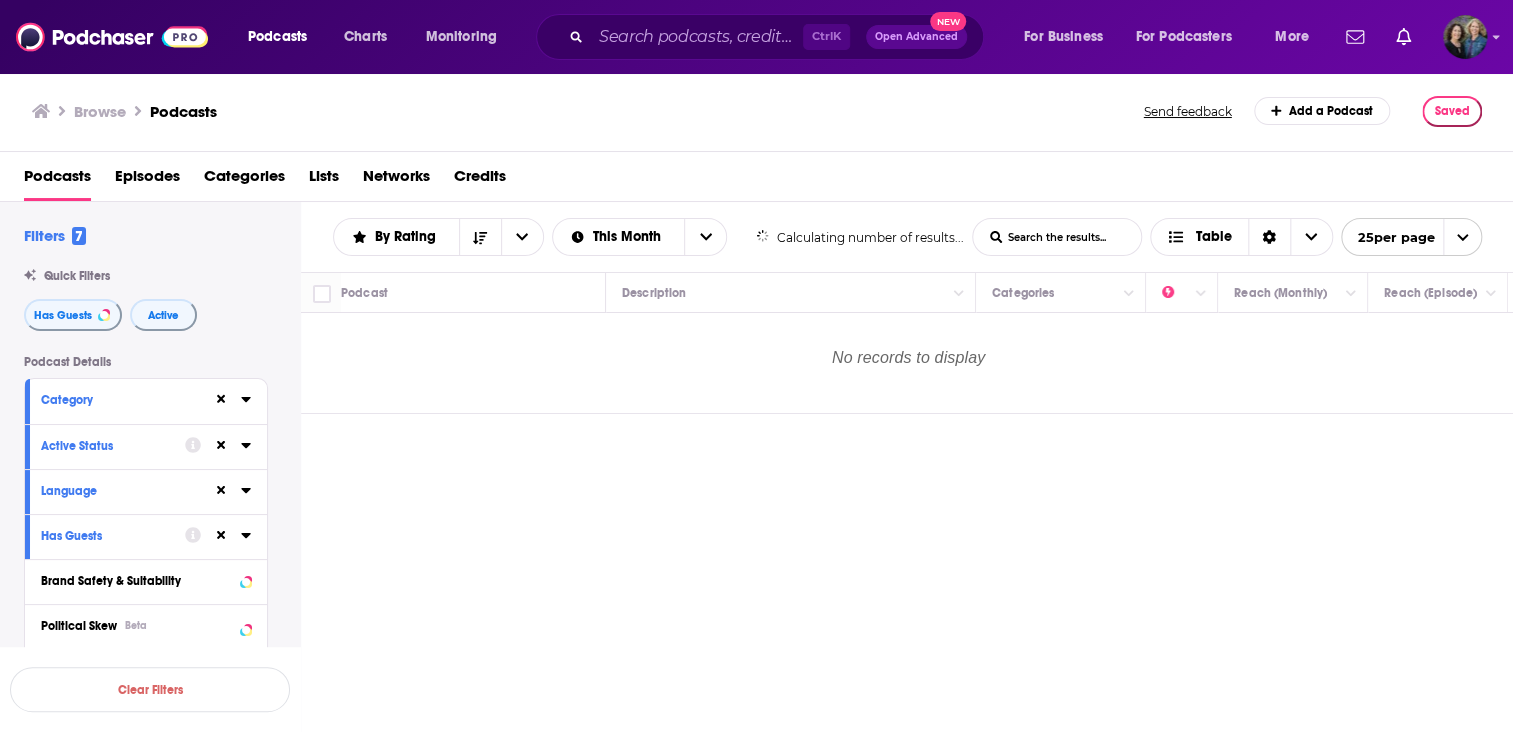 click on "Podcasts" at bounding box center (57, 180) 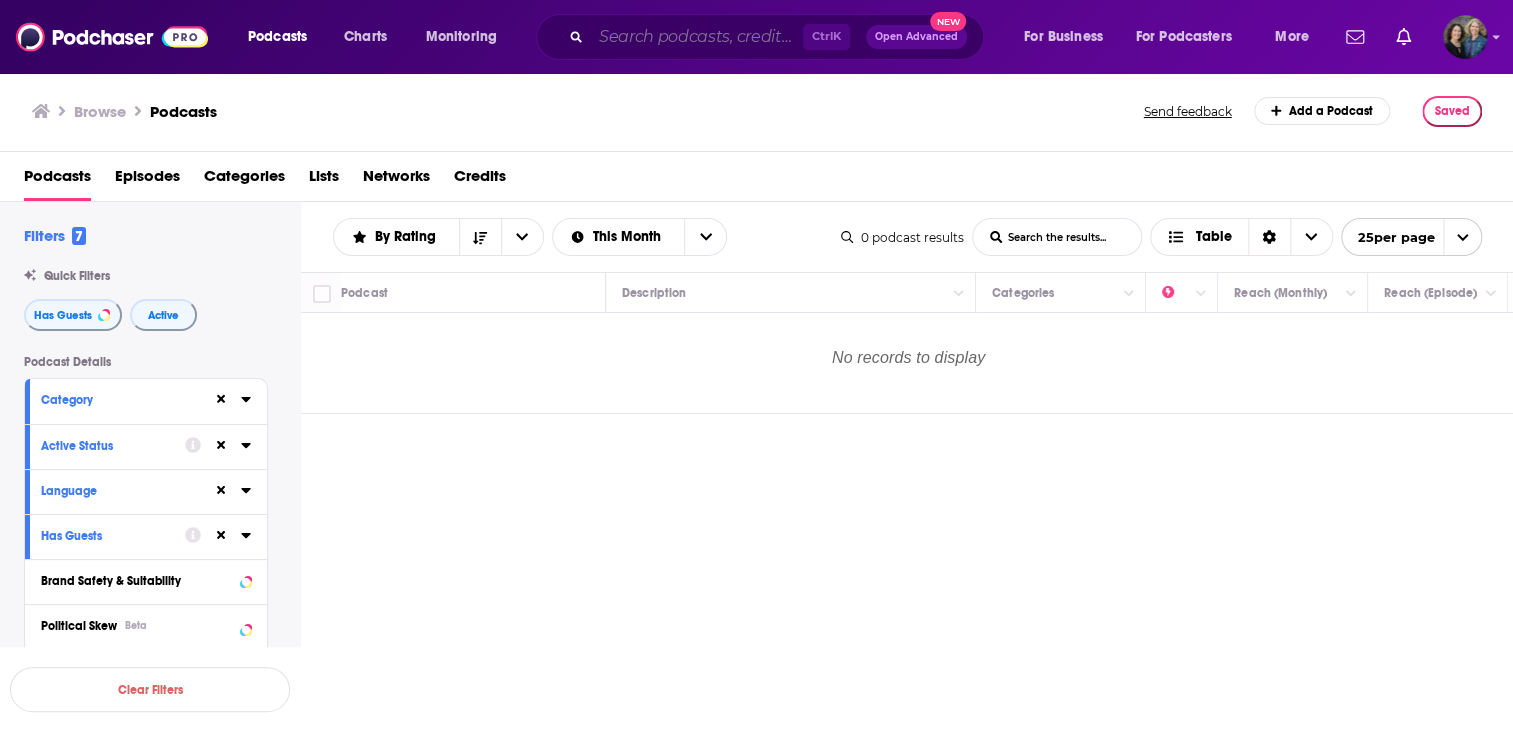 click at bounding box center [697, 37] 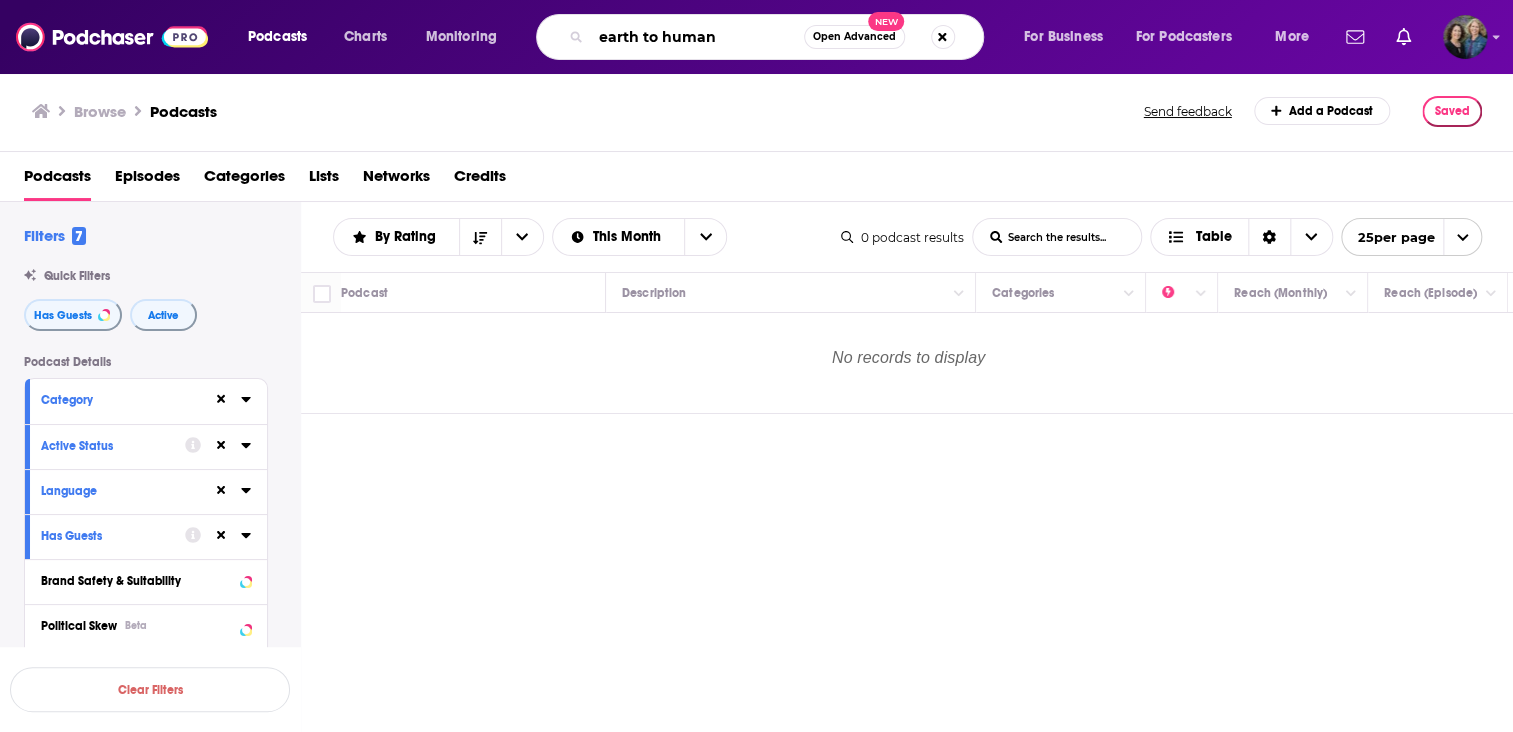 type on "earth to humans" 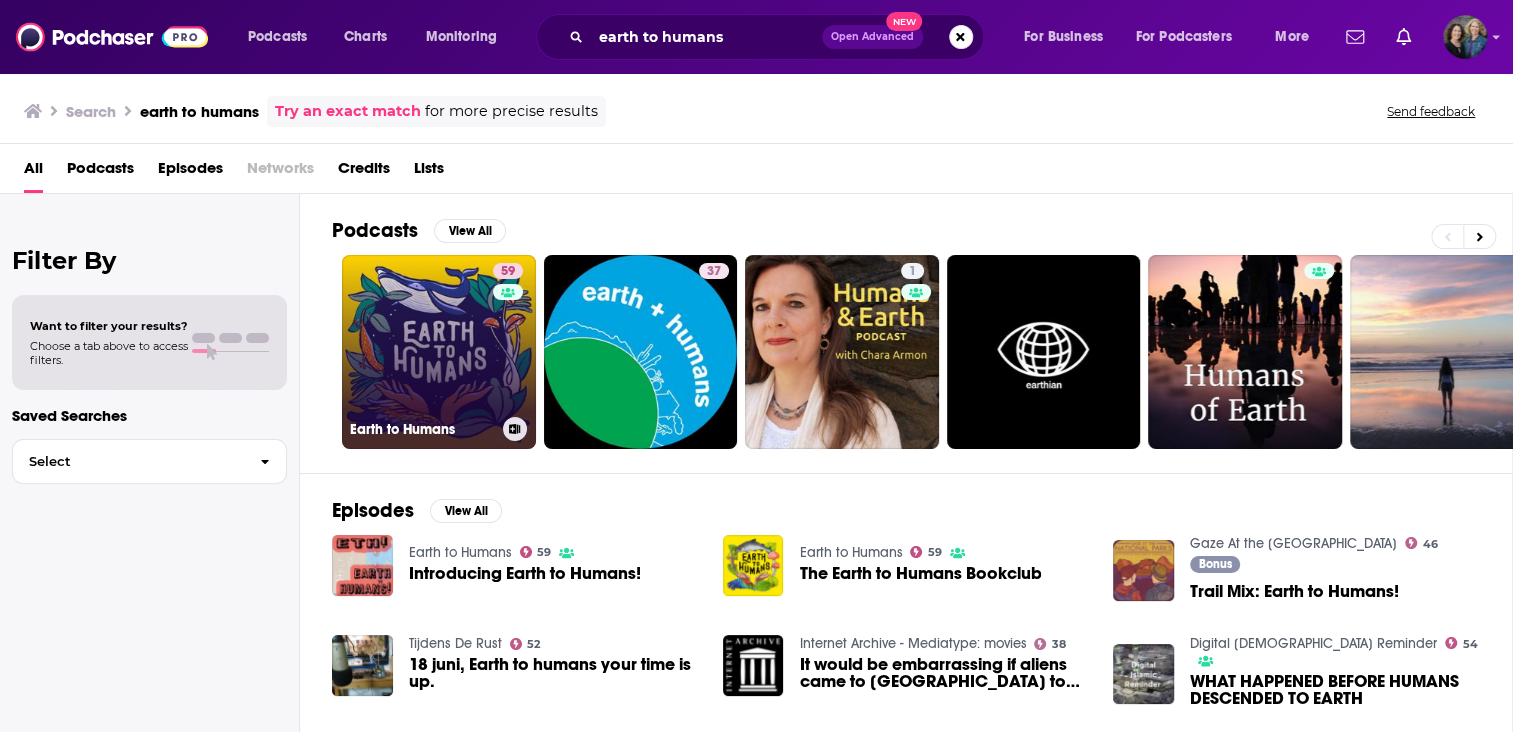 click on "59 Earth to Humans" at bounding box center [439, 352] 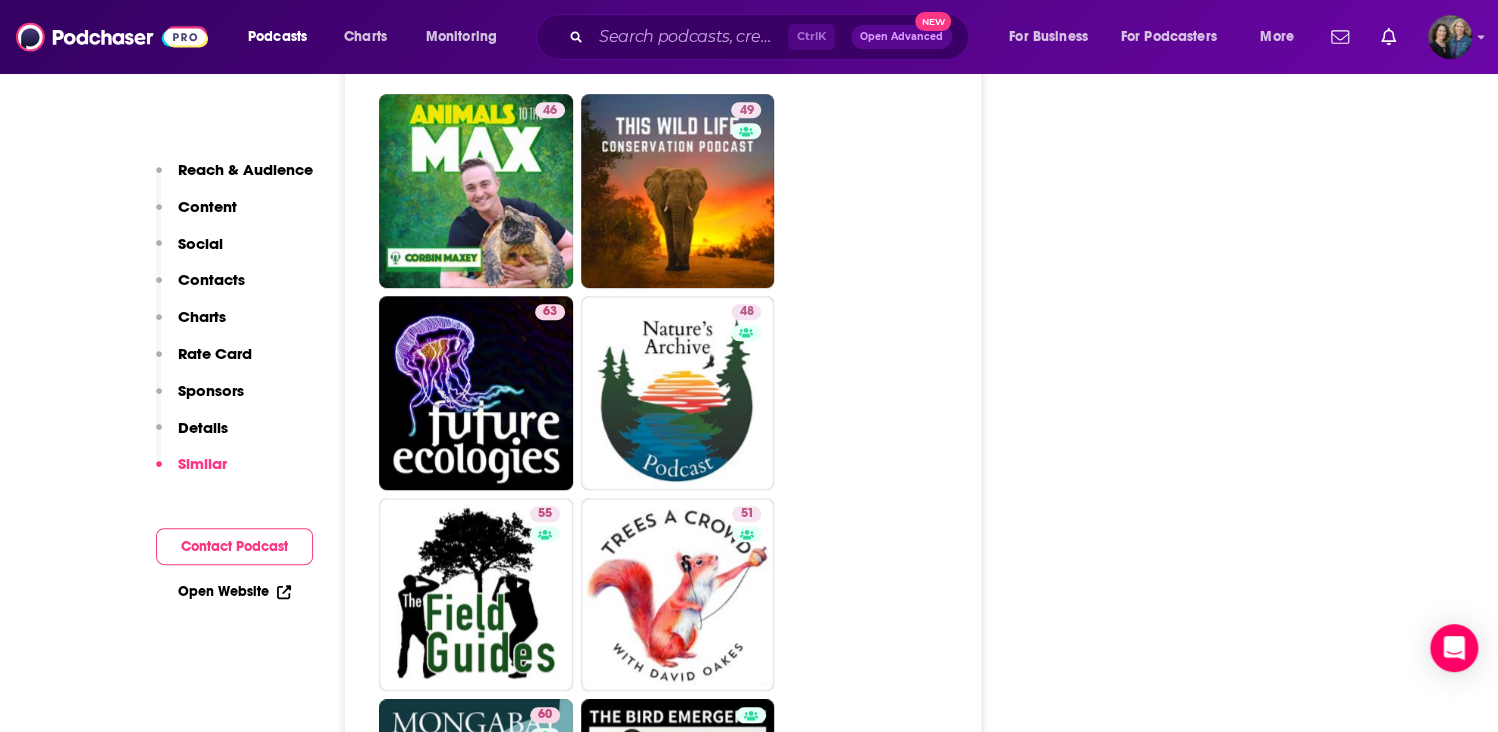 scroll, scrollTop: 4800, scrollLeft: 0, axis: vertical 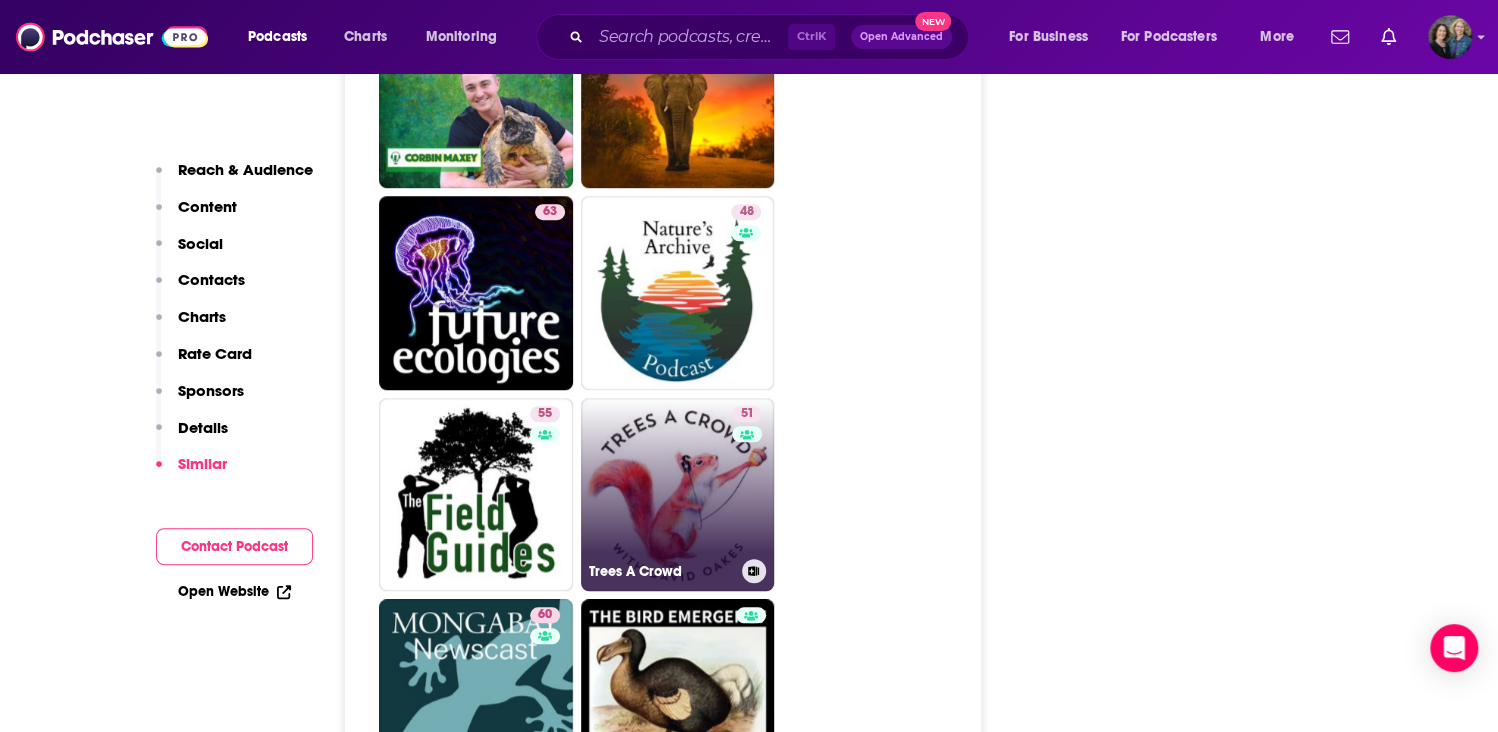 click on "51 Trees A Crowd" at bounding box center (678, 495) 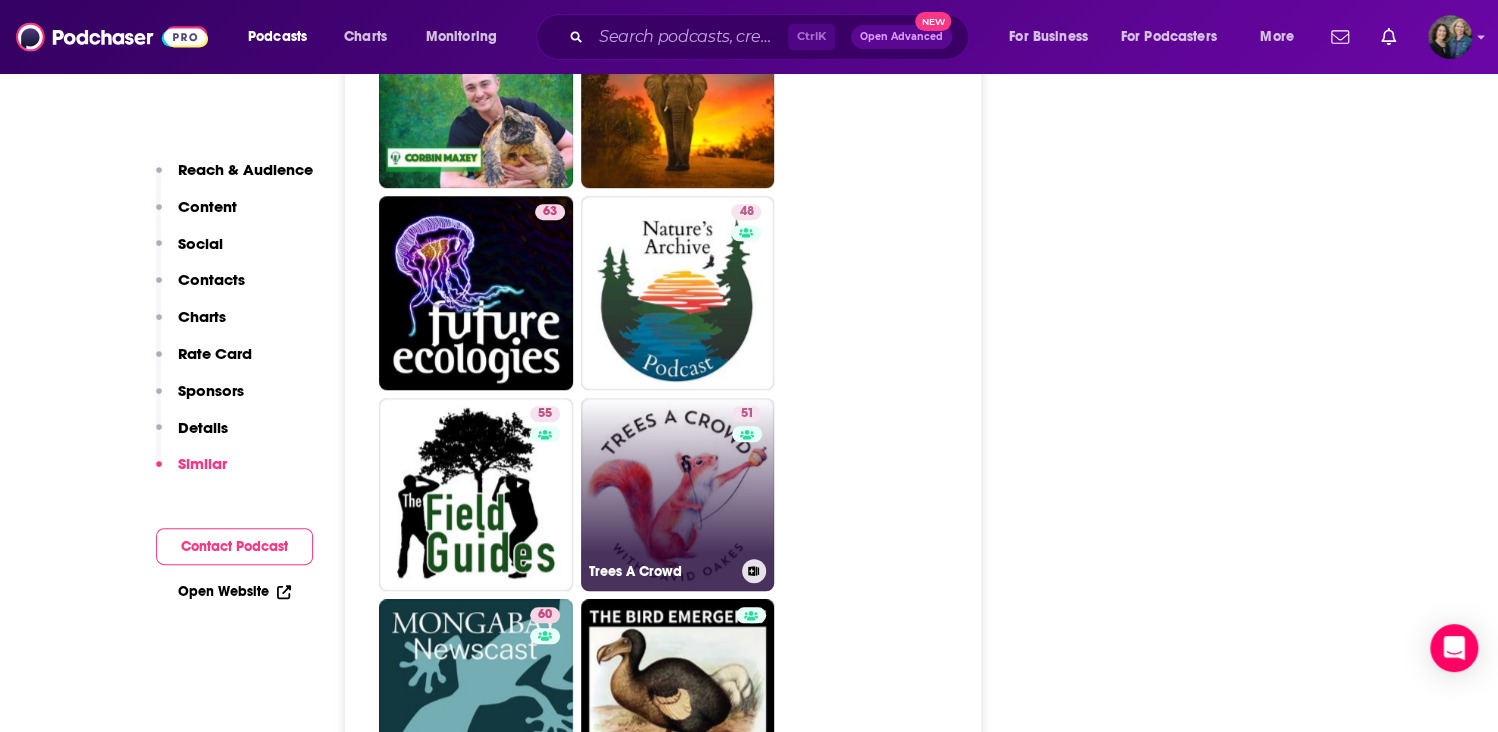 type on "[URL][DOMAIN_NAME]" 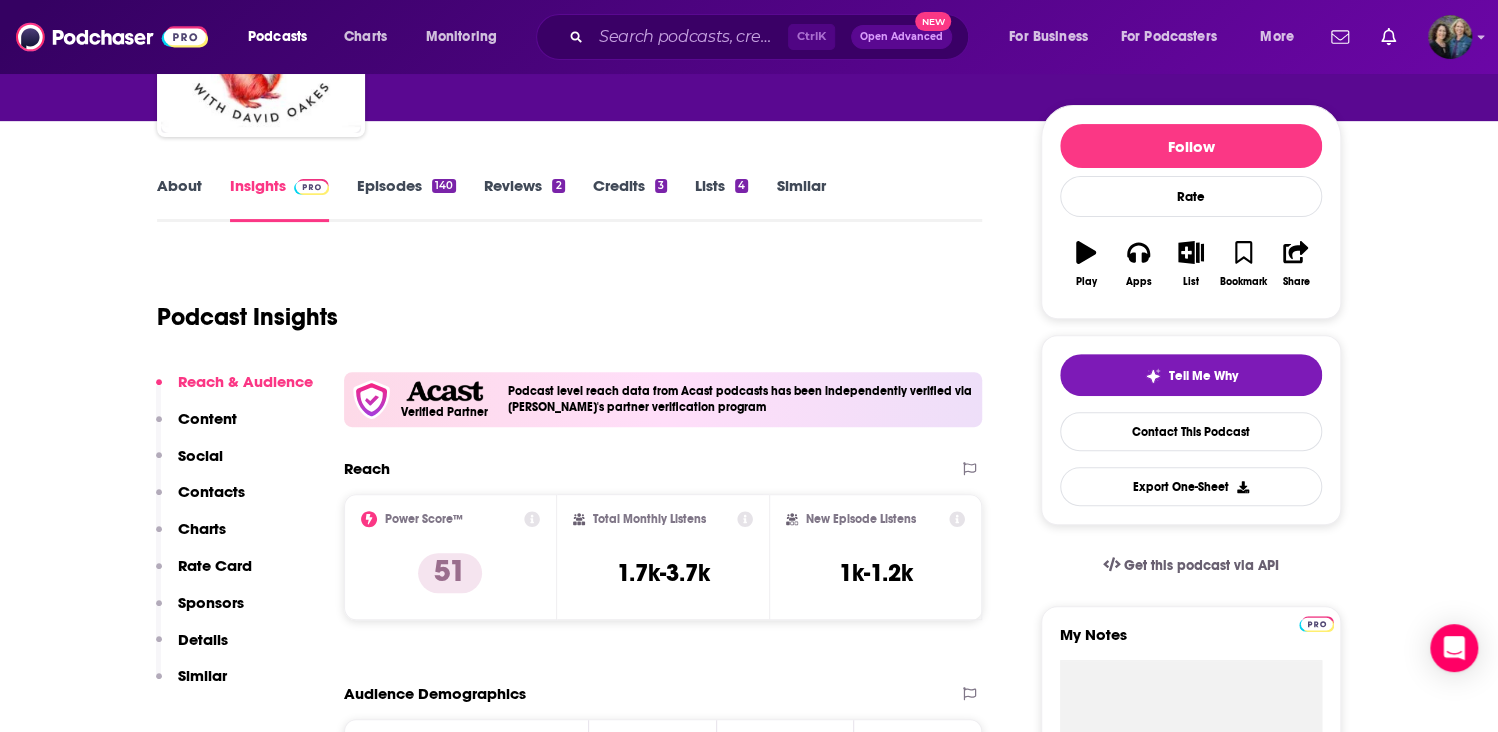 scroll, scrollTop: 200, scrollLeft: 0, axis: vertical 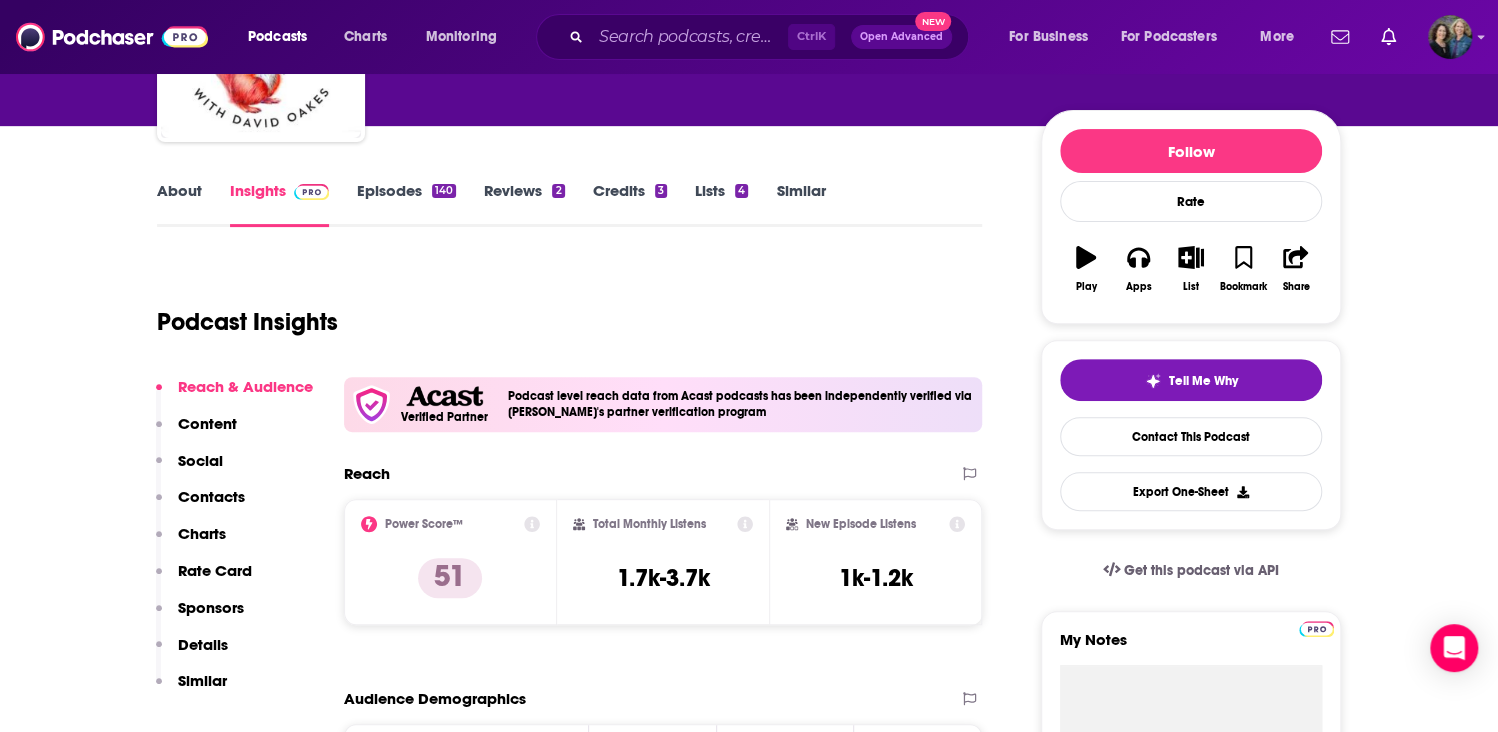 click on "About" at bounding box center [179, 204] 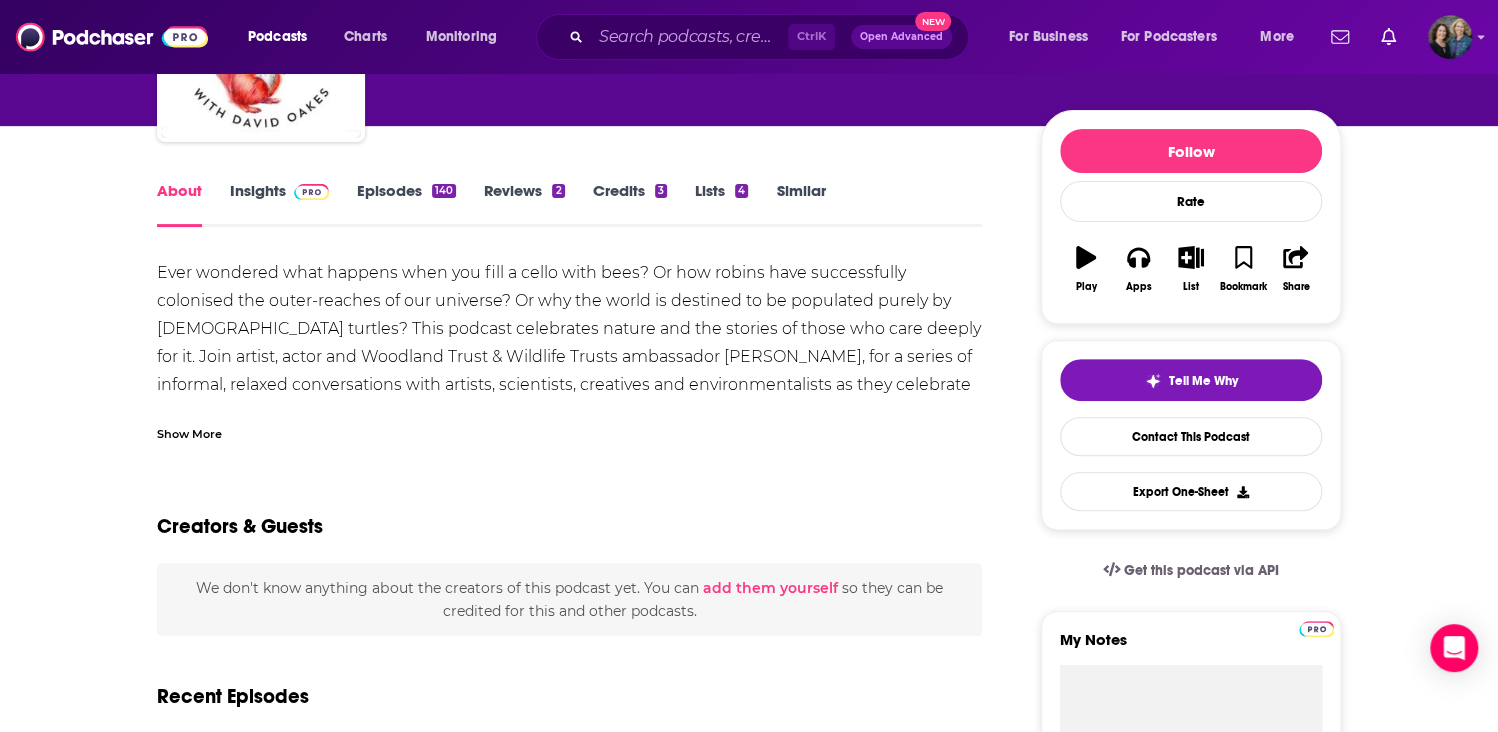 scroll, scrollTop: 0, scrollLeft: 0, axis: both 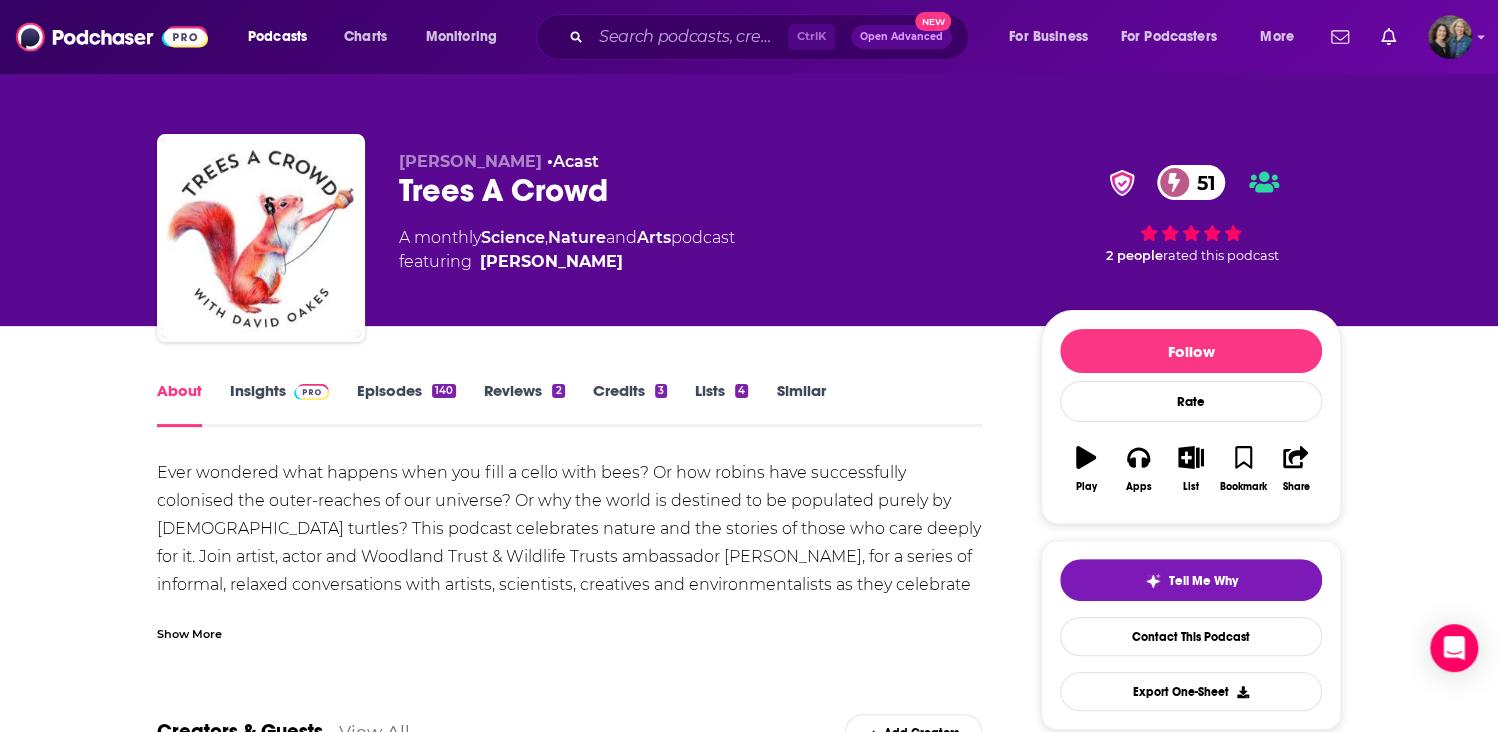 click on "Insights" at bounding box center [279, 404] 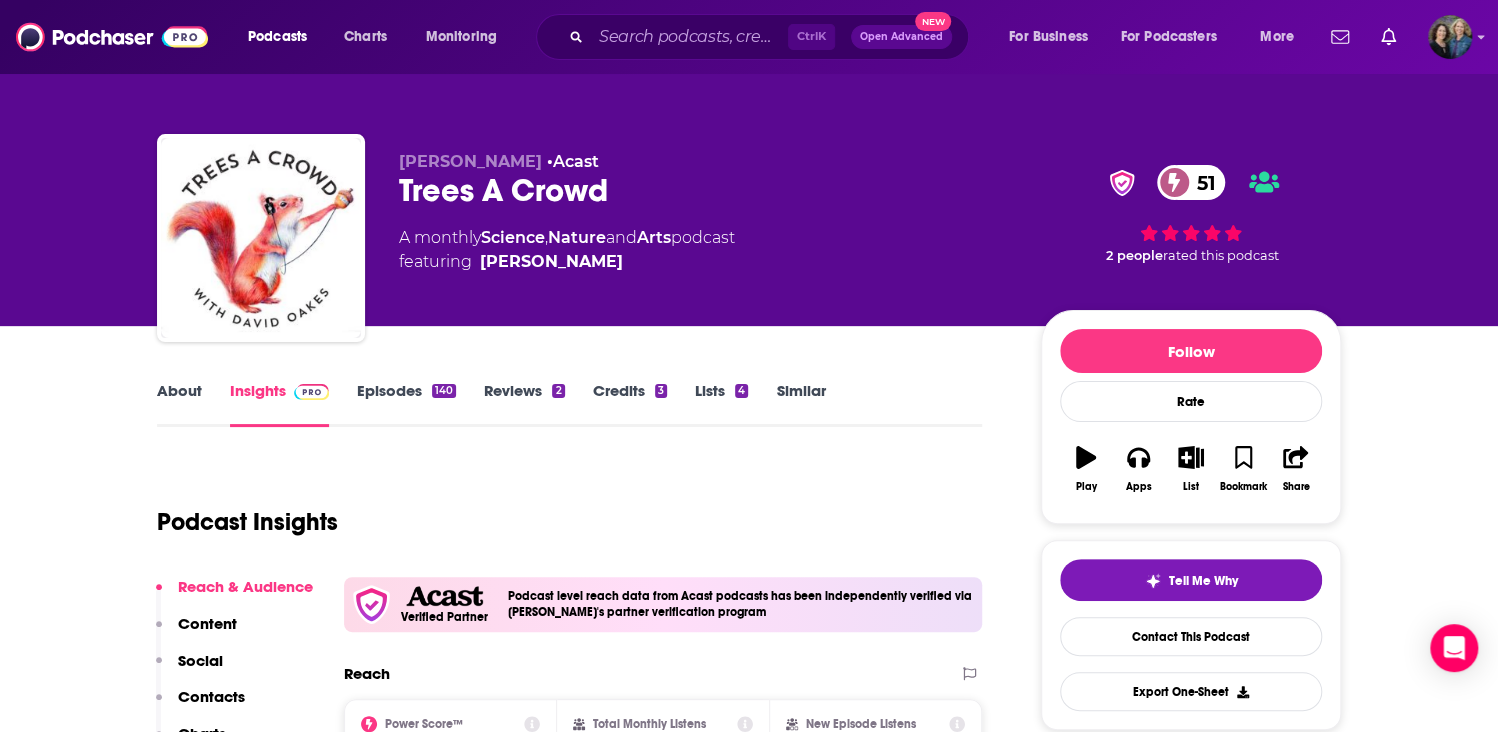 click on "Episodes 140" at bounding box center [406, 404] 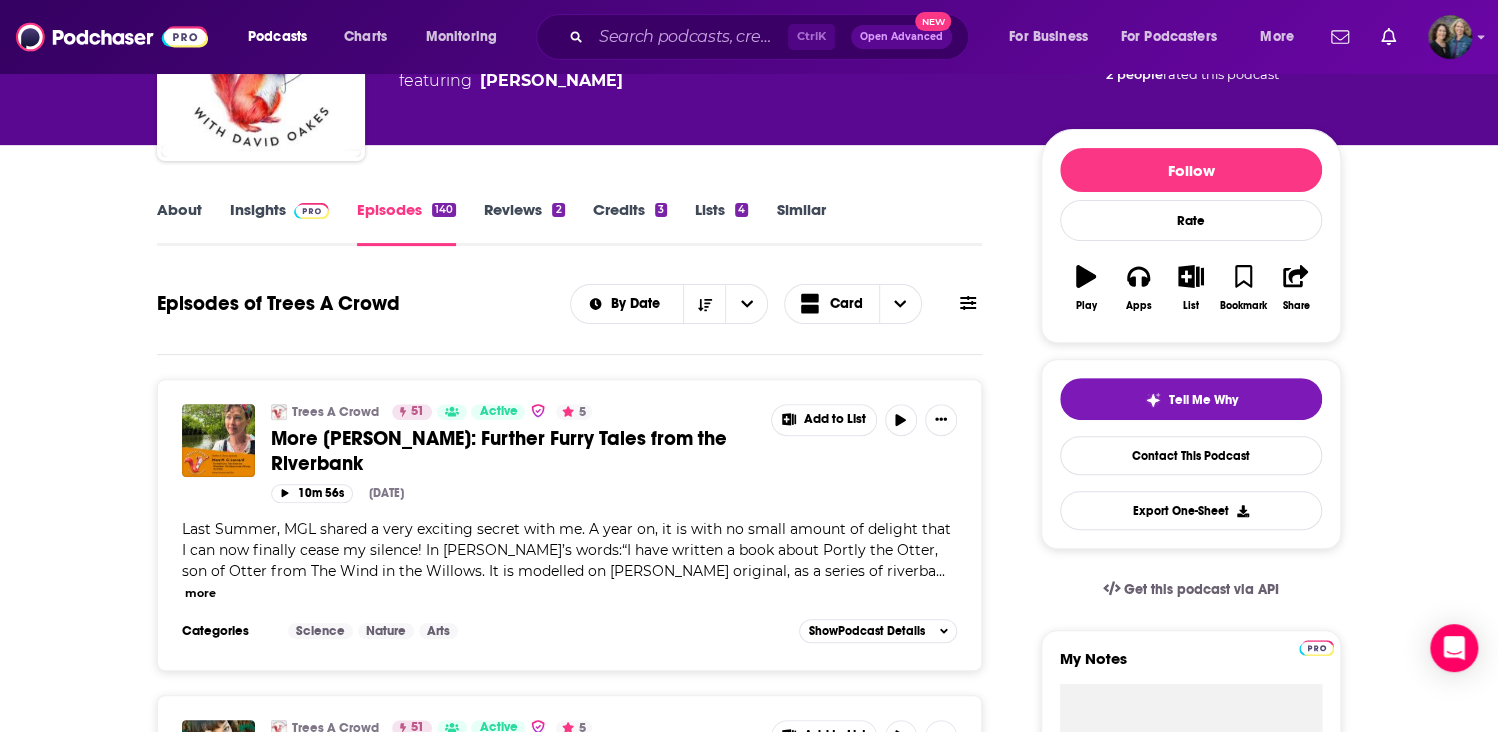 scroll, scrollTop: 200, scrollLeft: 0, axis: vertical 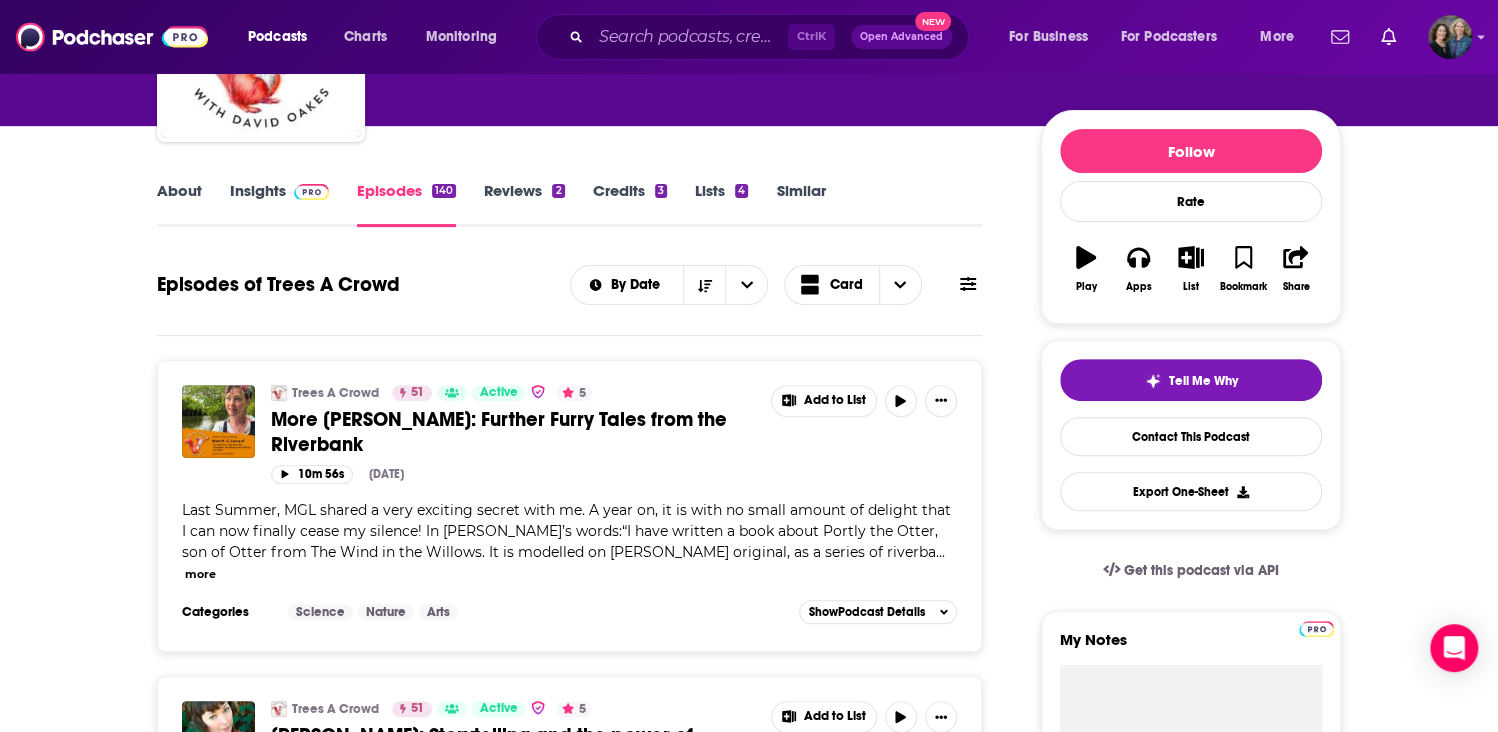 click on "more" at bounding box center [200, 574] 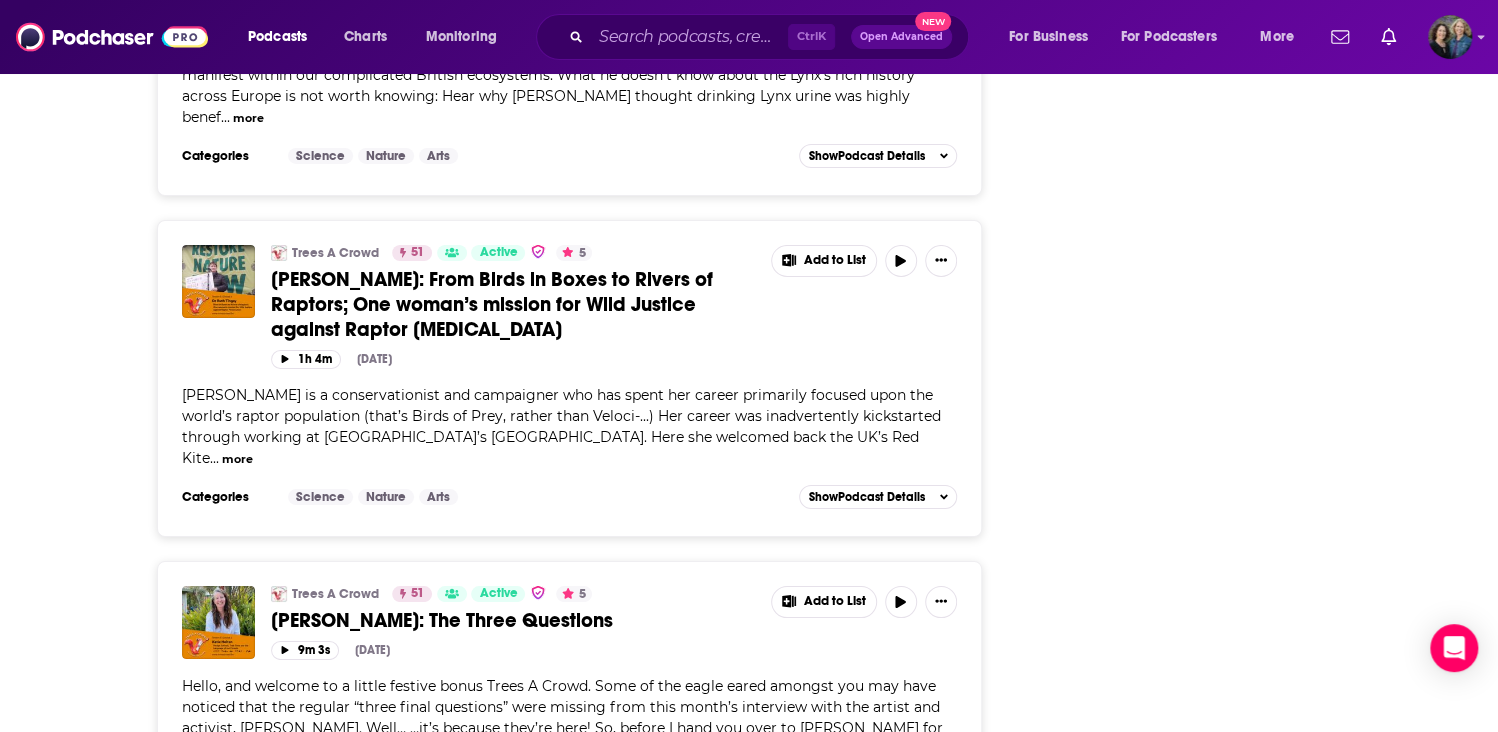 scroll, scrollTop: 3800, scrollLeft: 0, axis: vertical 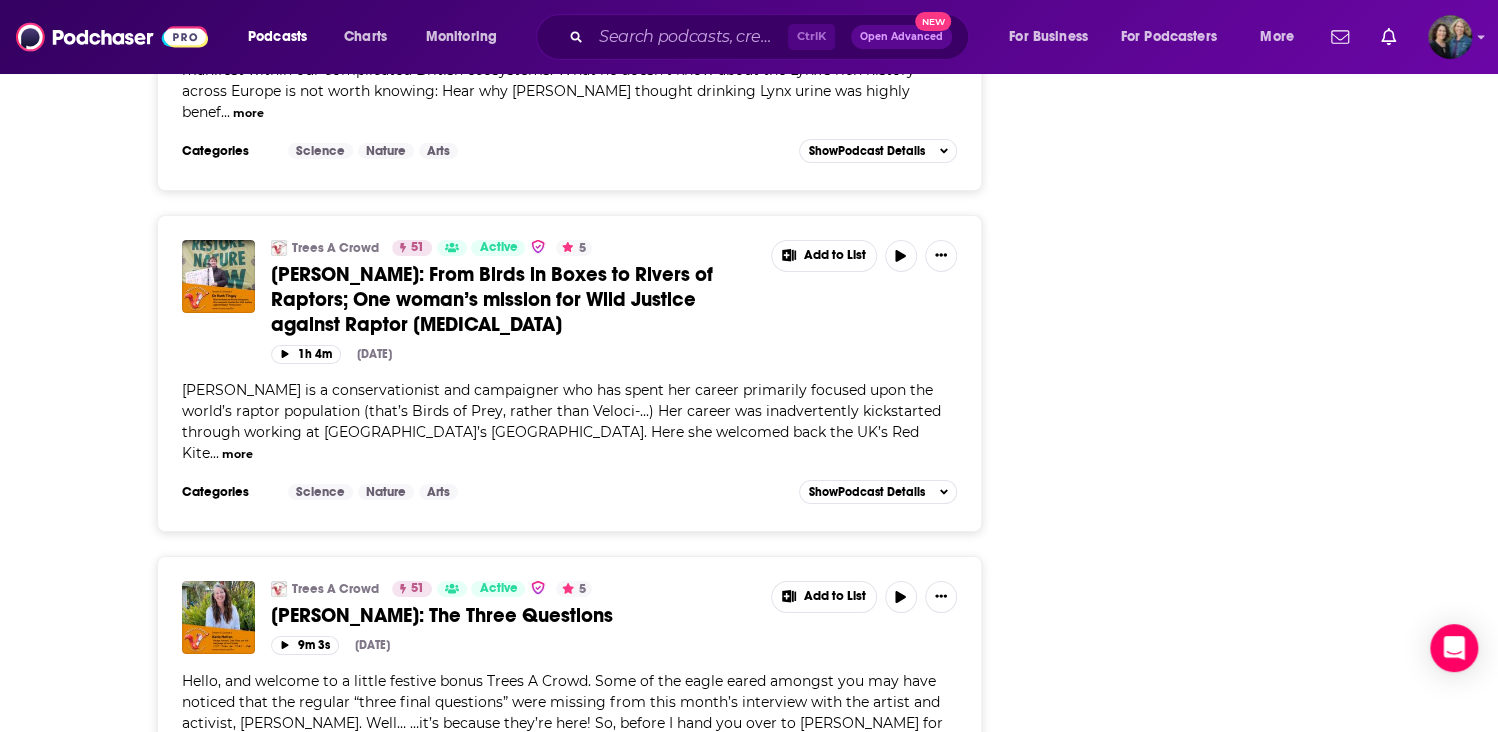 click on "more" at bounding box center [260, 745] 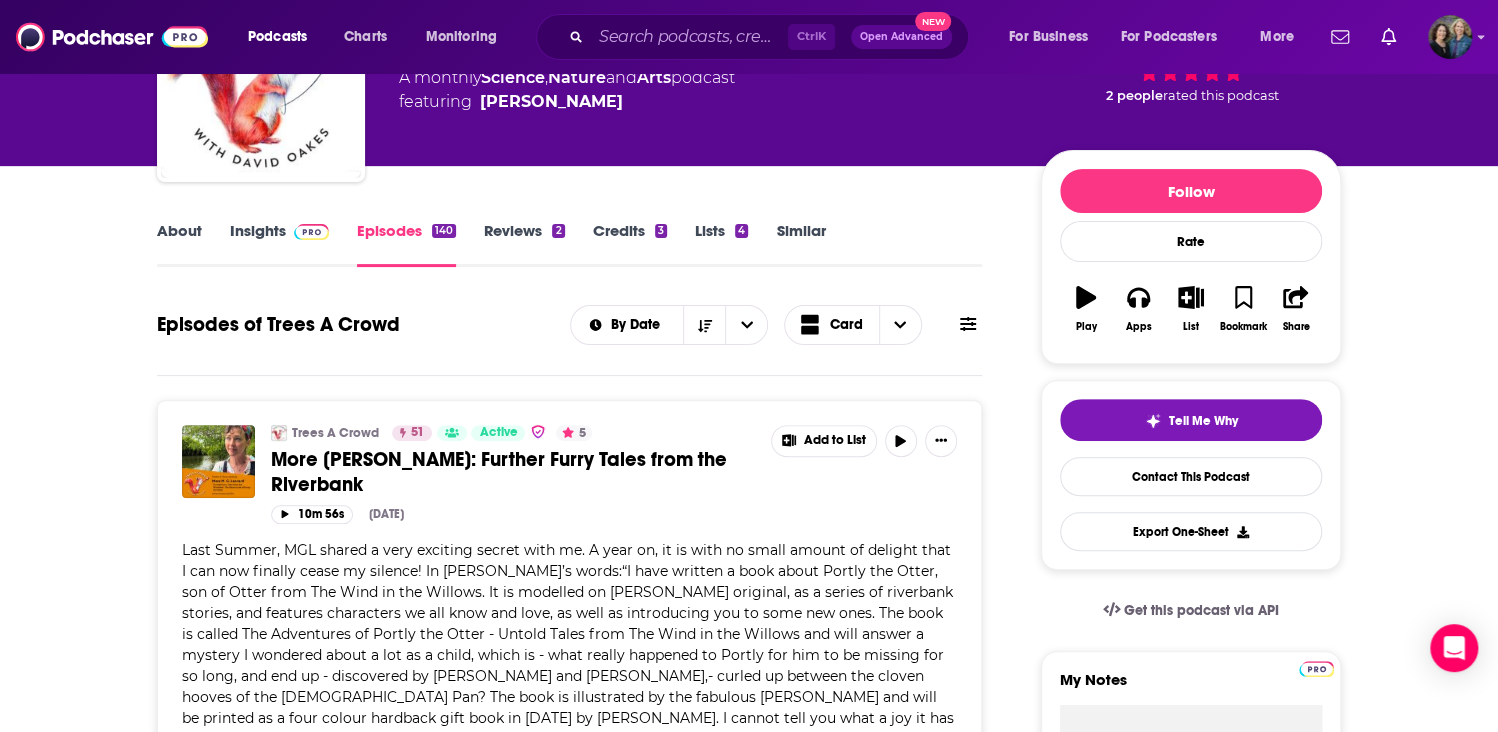 scroll, scrollTop: 0, scrollLeft: 0, axis: both 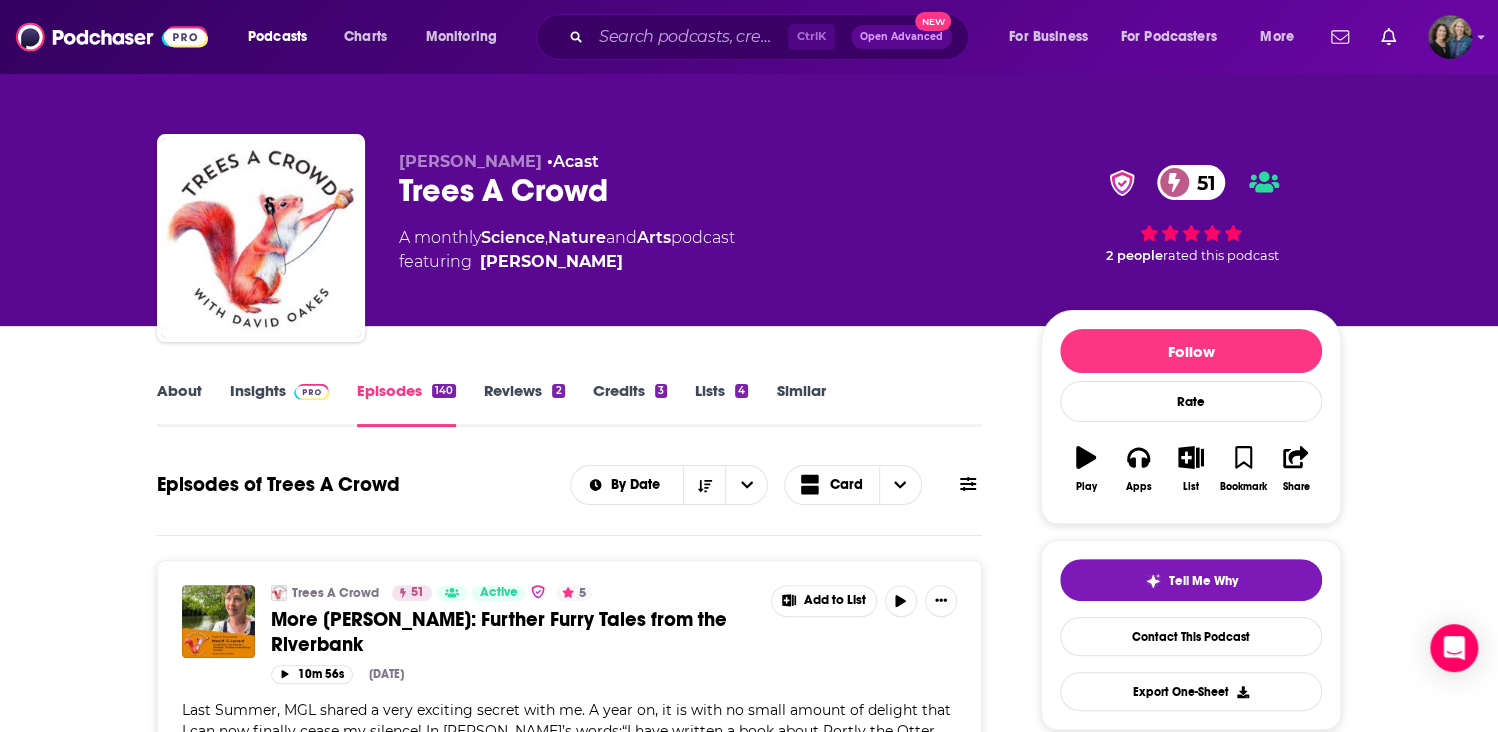 click on "Insights" at bounding box center [279, 404] 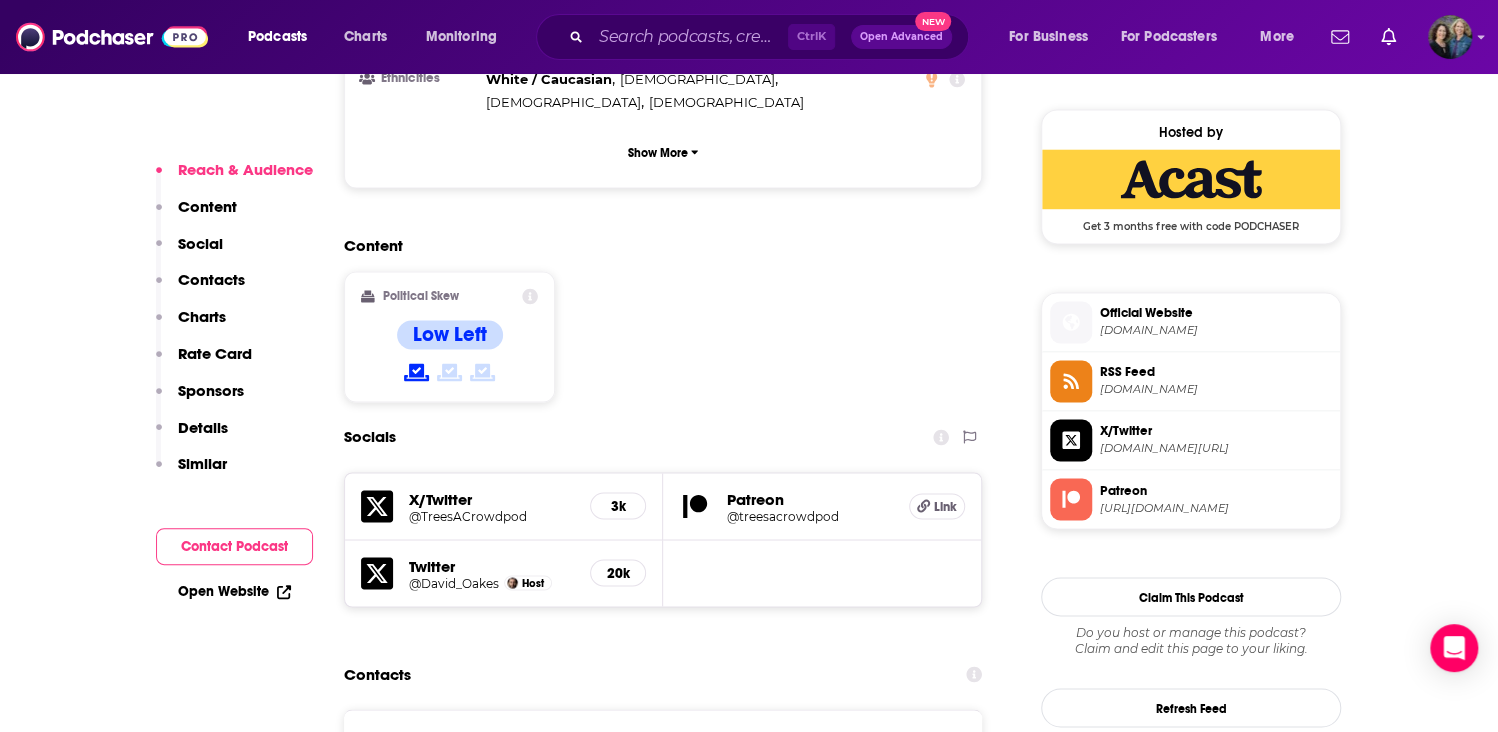 scroll, scrollTop: 1600, scrollLeft: 0, axis: vertical 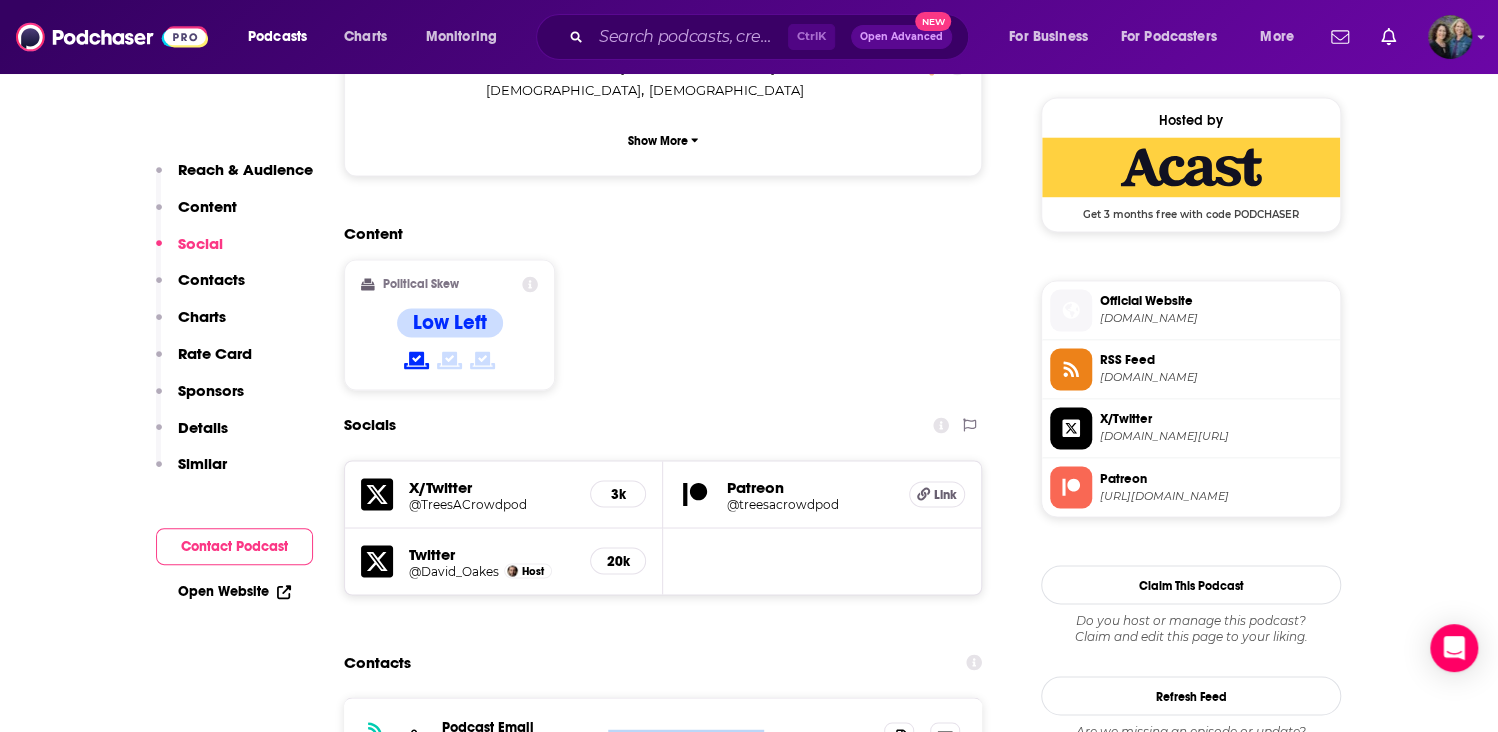drag, startPoint x: 770, startPoint y: 601, endPoint x: 607, endPoint y: 605, distance: 163.04907 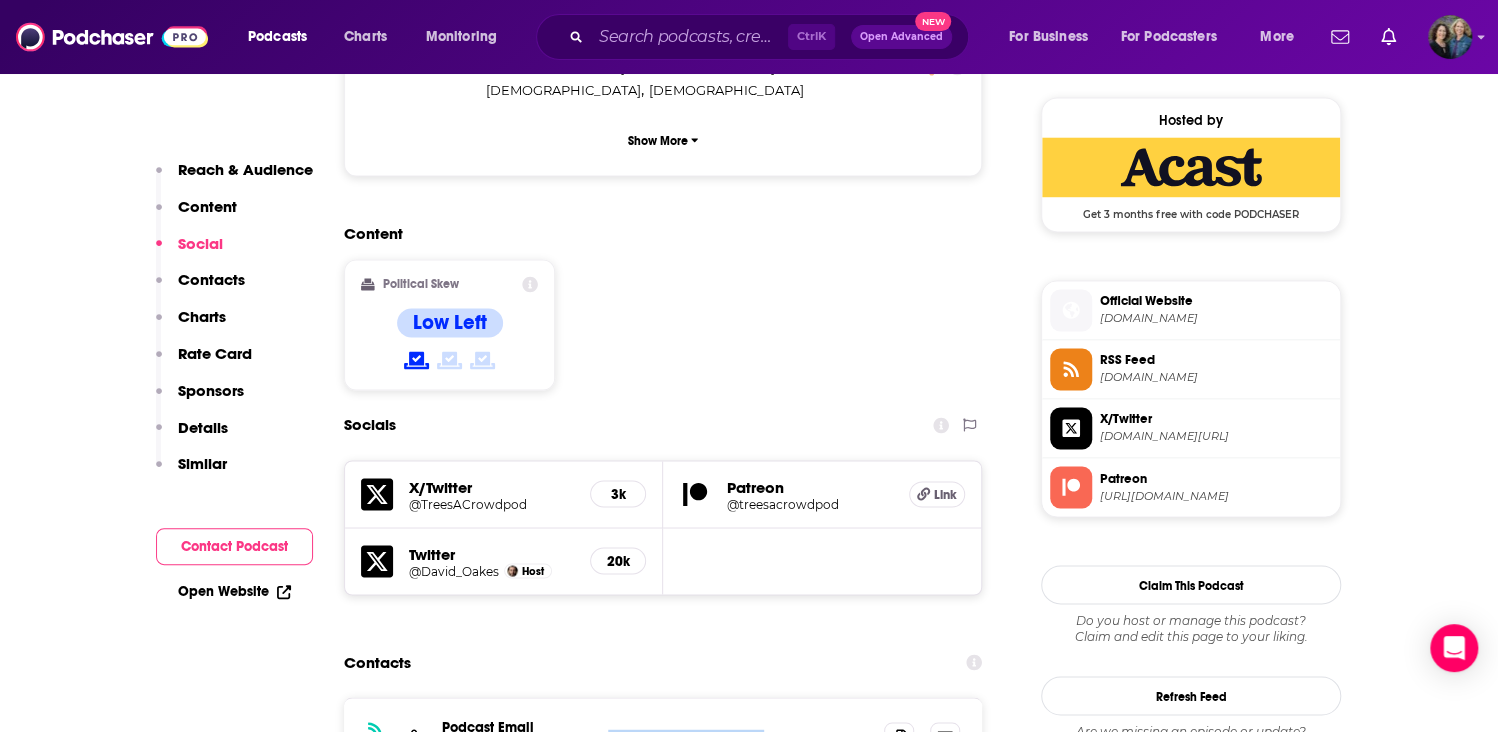 click on "RSS   Podcast Email [PERSON_NAME] [EMAIL_ADDRESS][DOMAIN_NAME] [EMAIL_ADDRESS][DOMAIN_NAME]" at bounding box center [663, 737] 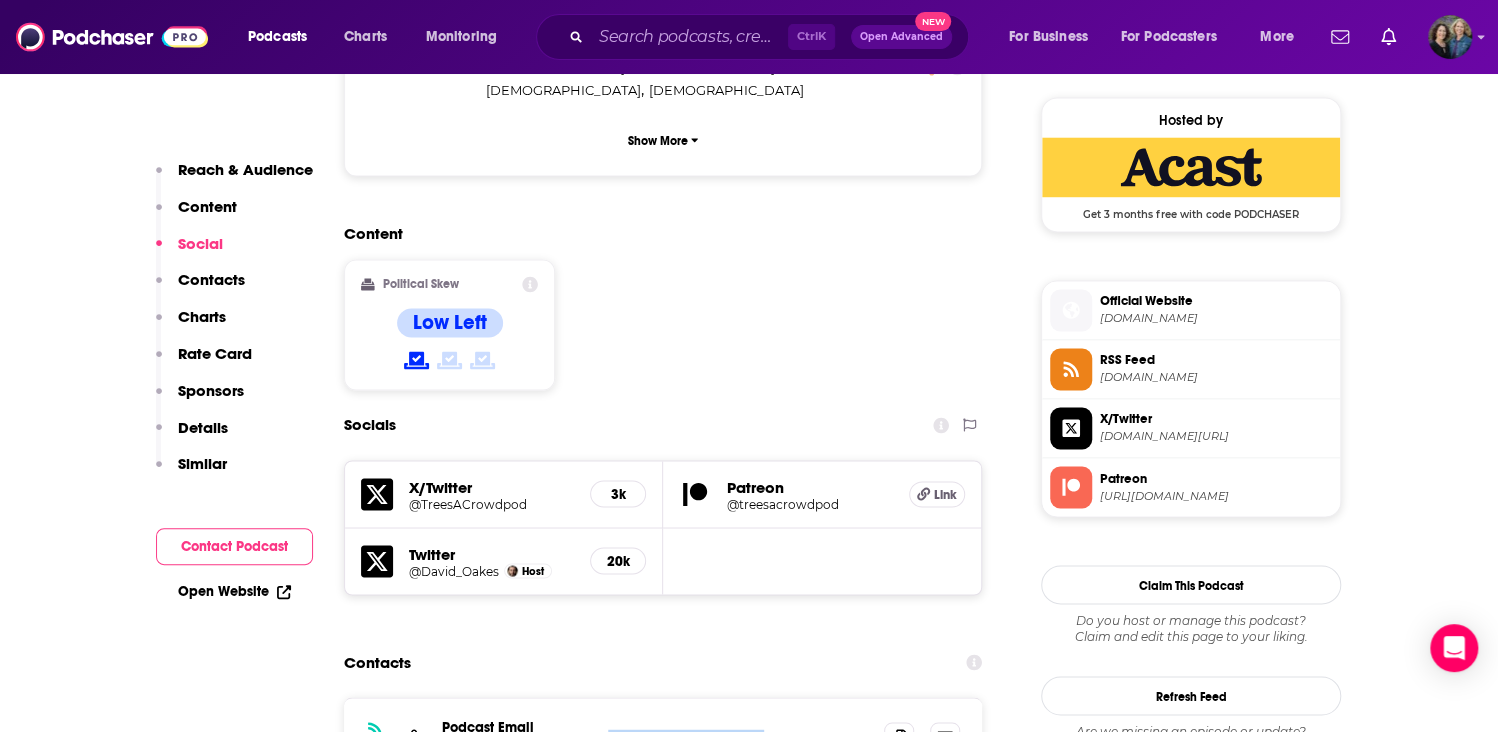 copy on "[EMAIL_ADDRESS][DOMAIN_NAME]" 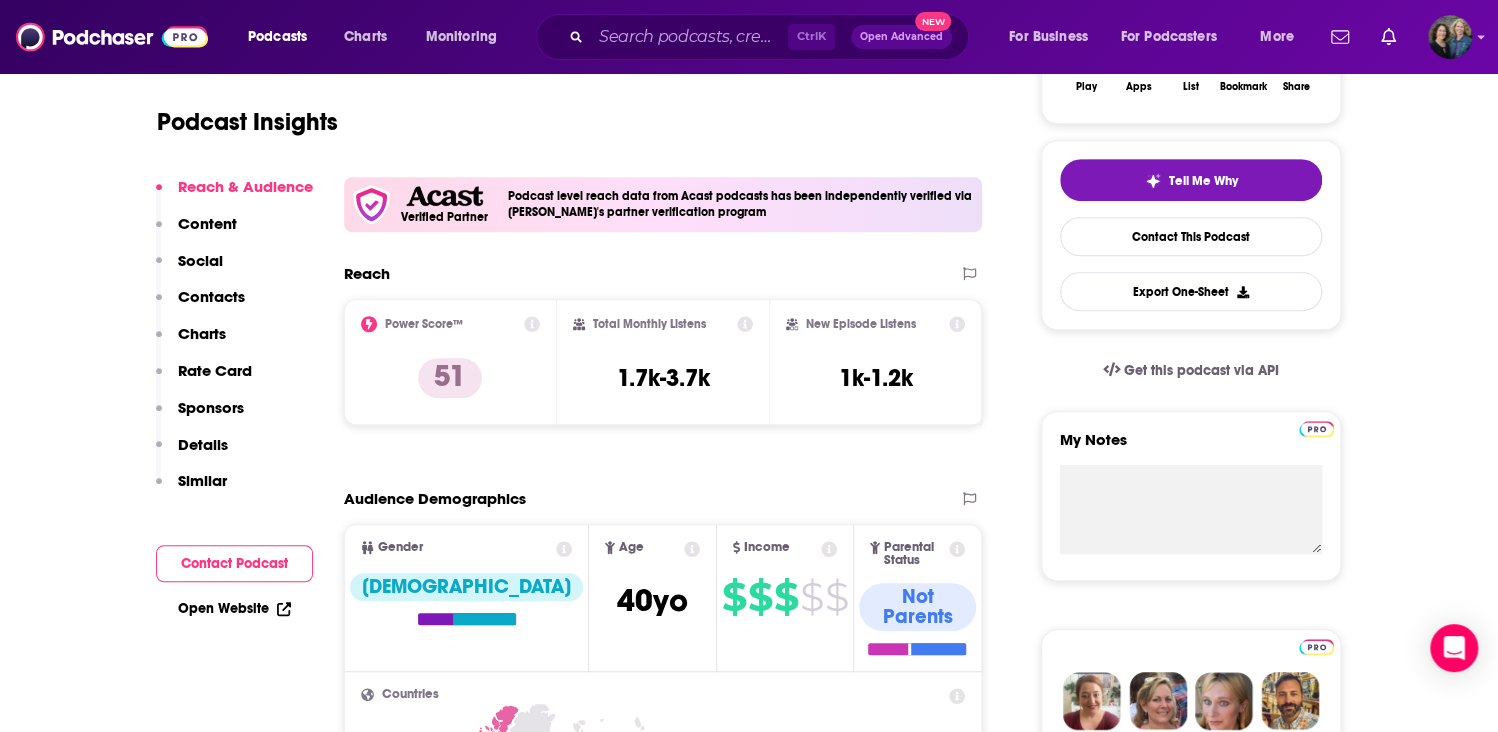 scroll, scrollTop: 0, scrollLeft: 0, axis: both 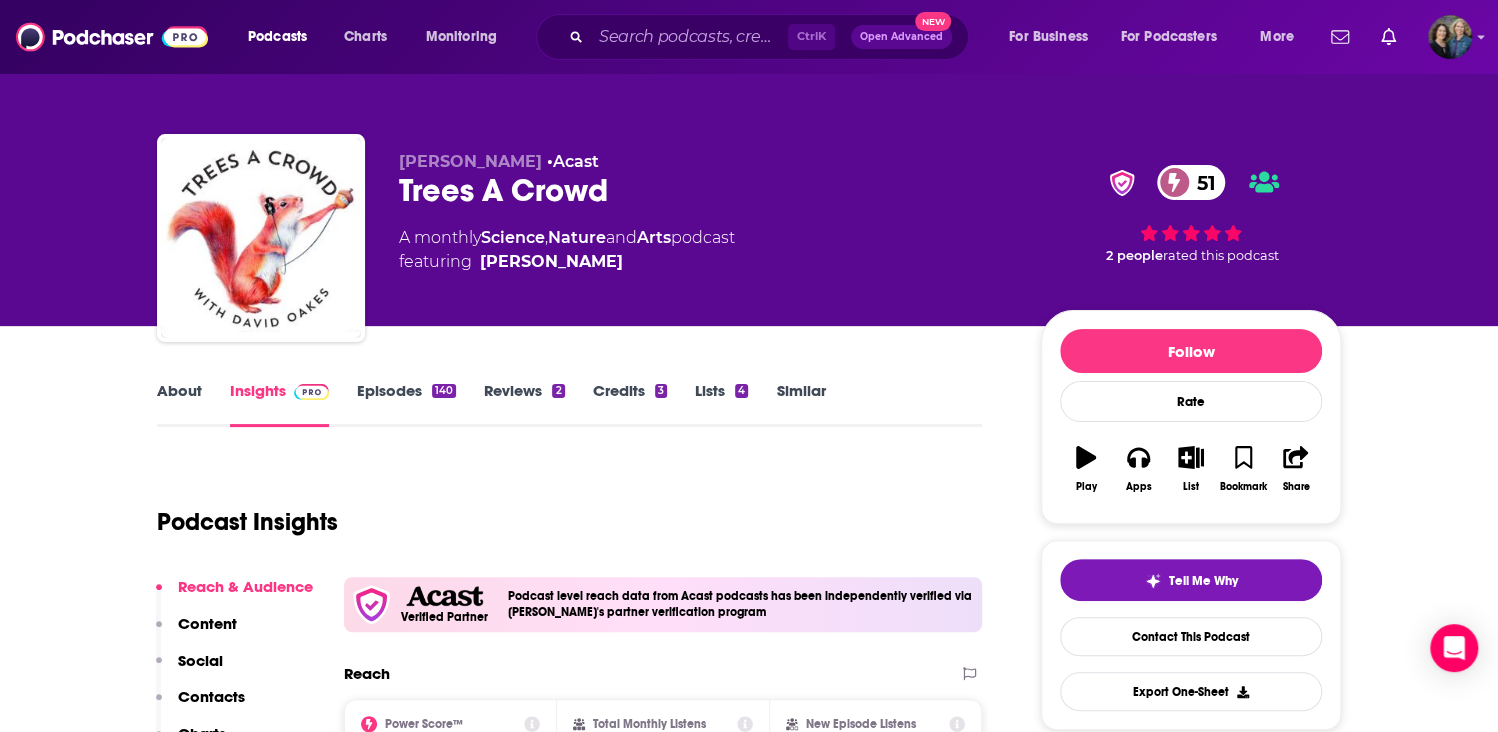 click on "About" at bounding box center [179, 404] 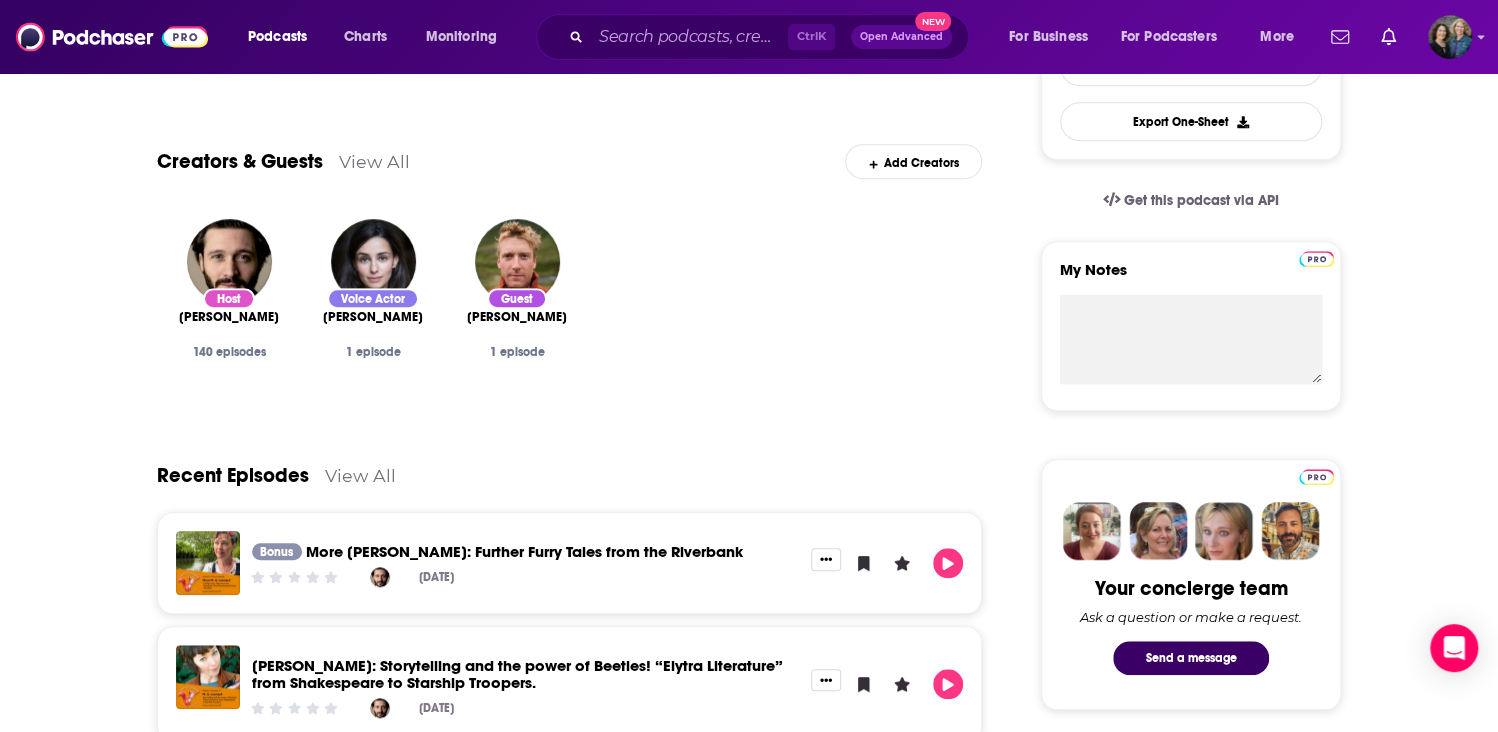 scroll, scrollTop: 600, scrollLeft: 0, axis: vertical 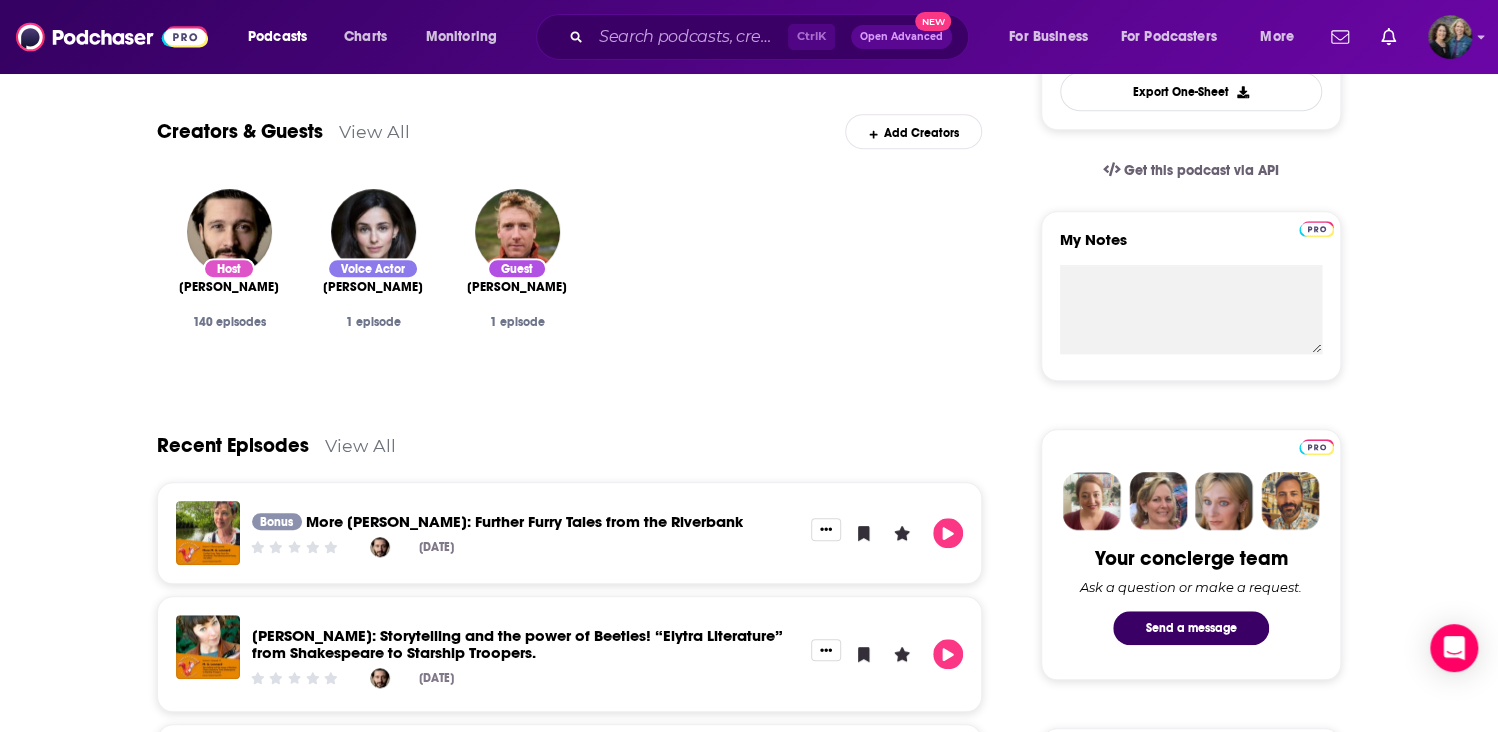 click on "[PERSON_NAME]: Storytelling and the power of Beetles! “Elytra Literature” from Shakespeare to Starship Troopers." at bounding box center [517, 644] 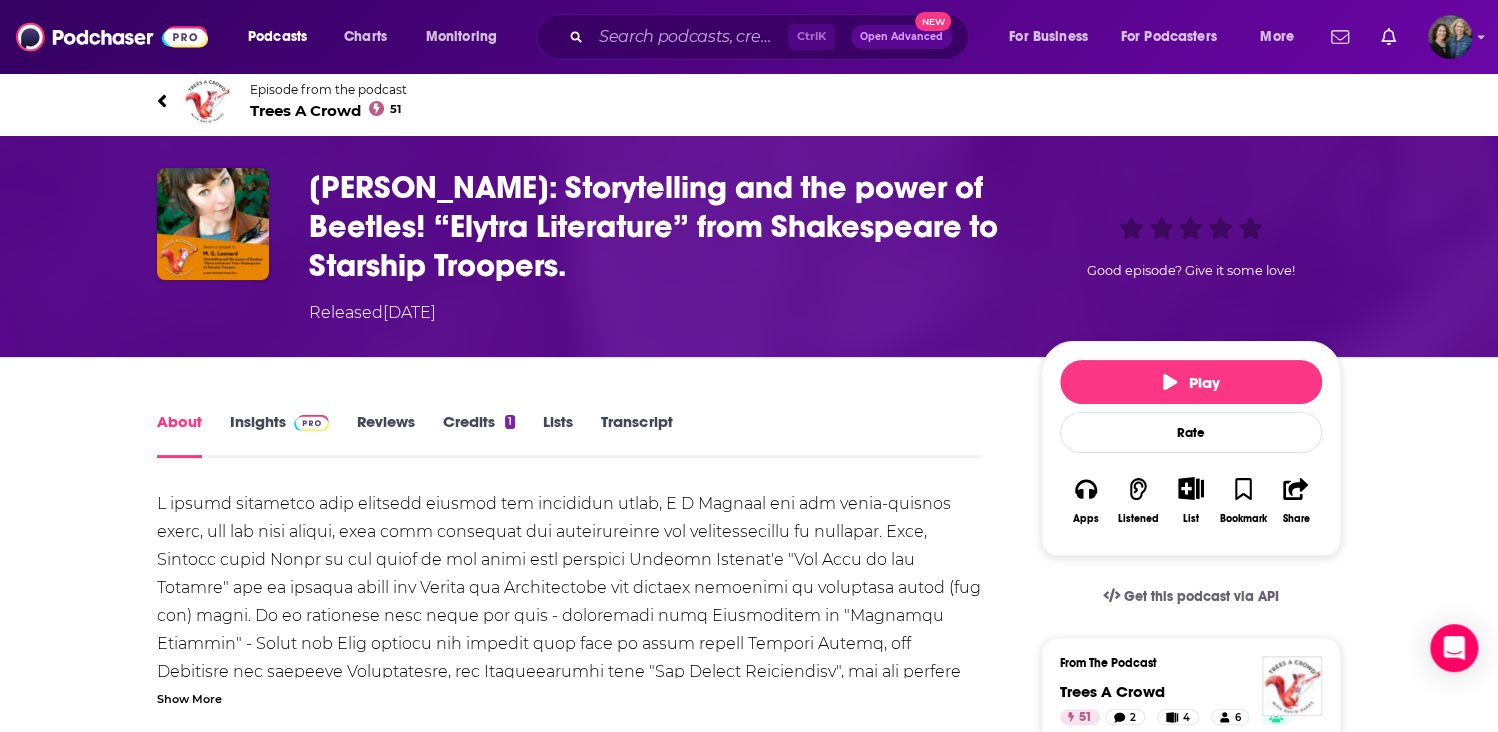 scroll, scrollTop: 0, scrollLeft: 0, axis: both 